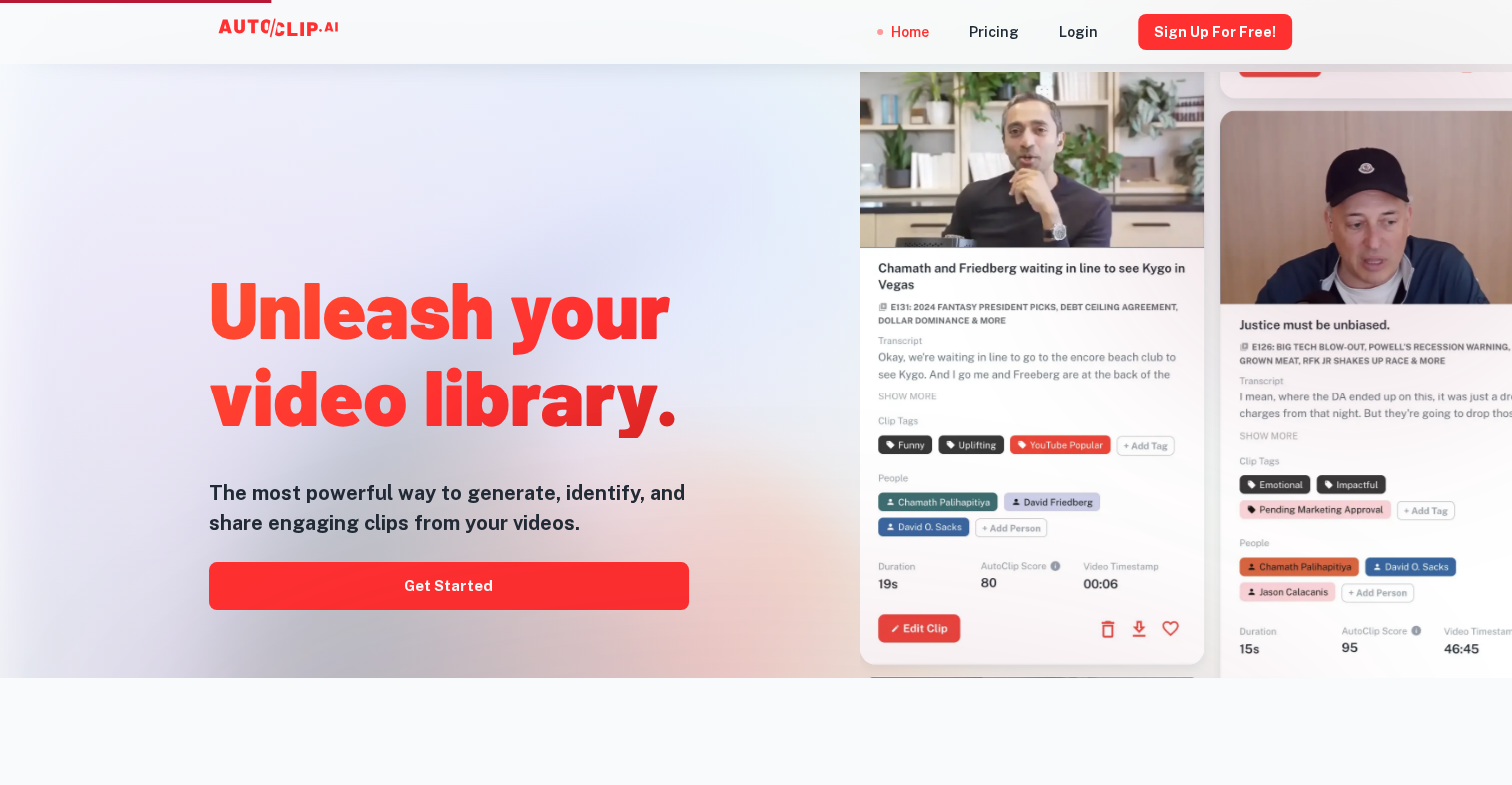 scroll, scrollTop: 0, scrollLeft: 0, axis: both 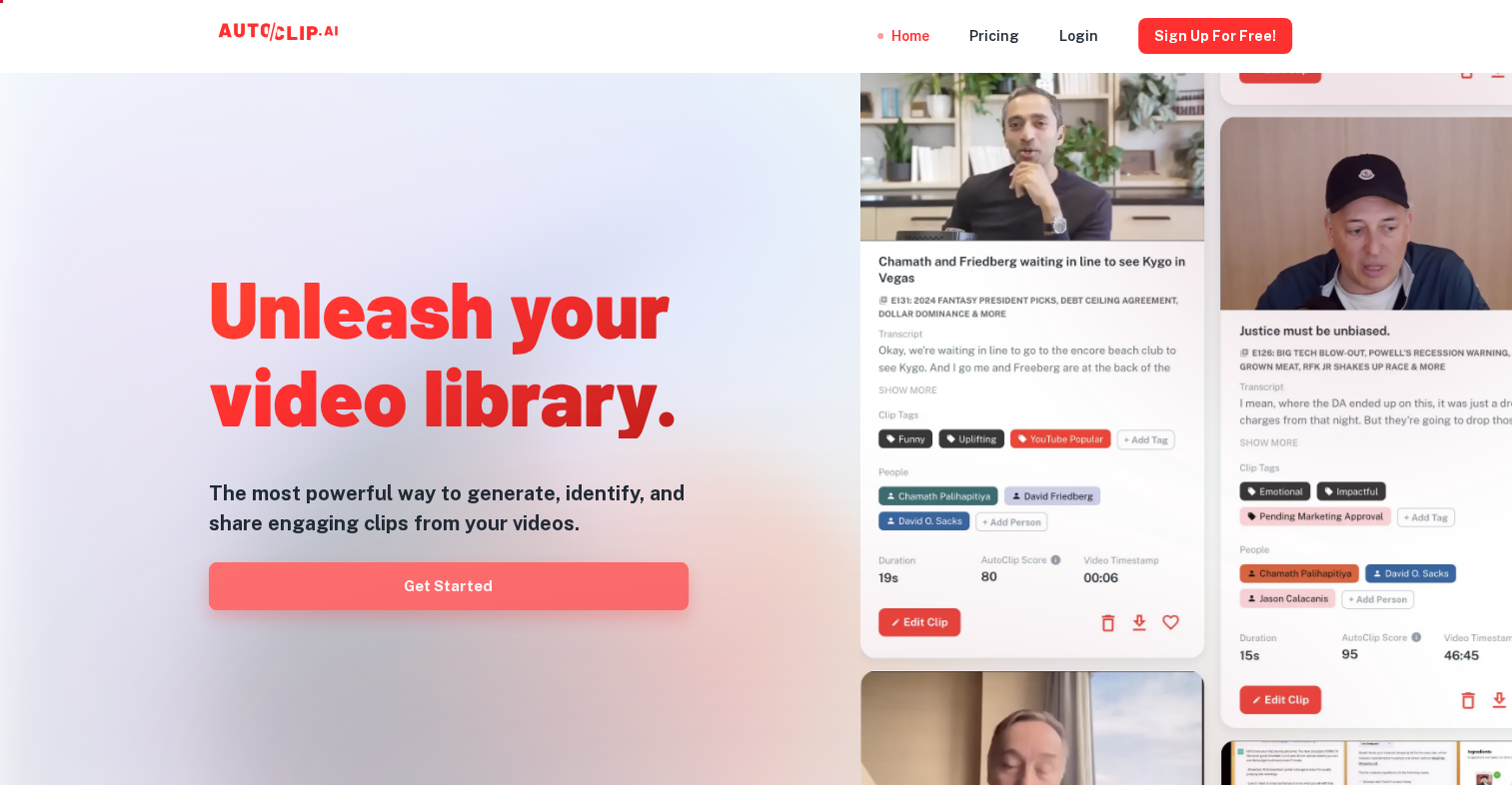 click on "Get Started" at bounding box center [449, 586] 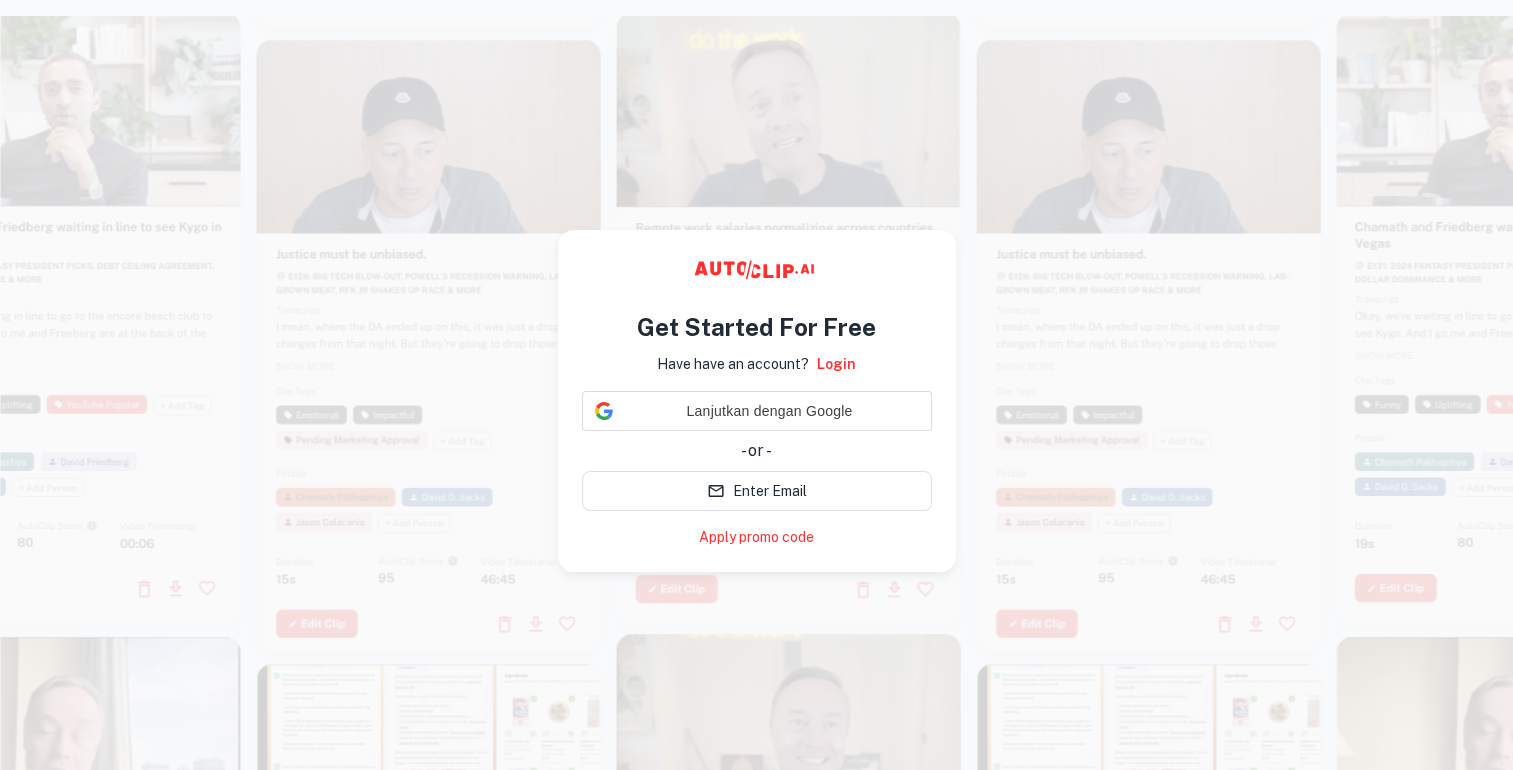 click on "Lanjutkan dengan Google Lanjutkan dengan Google. Dibuka di tab baru - or -" at bounding box center [757, 431] 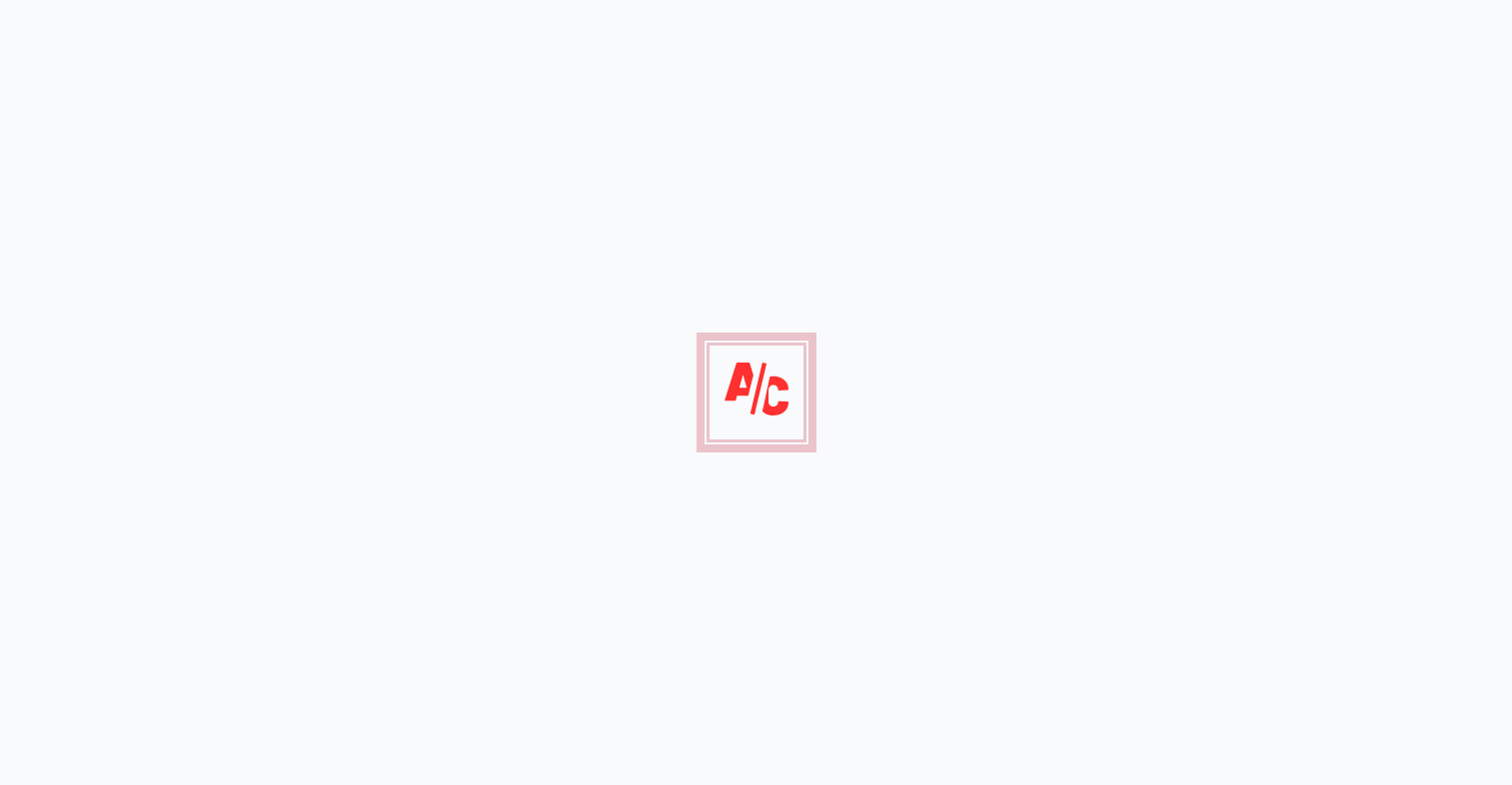 scroll, scrollTop: 0, scrollLeft: 0, axis: both 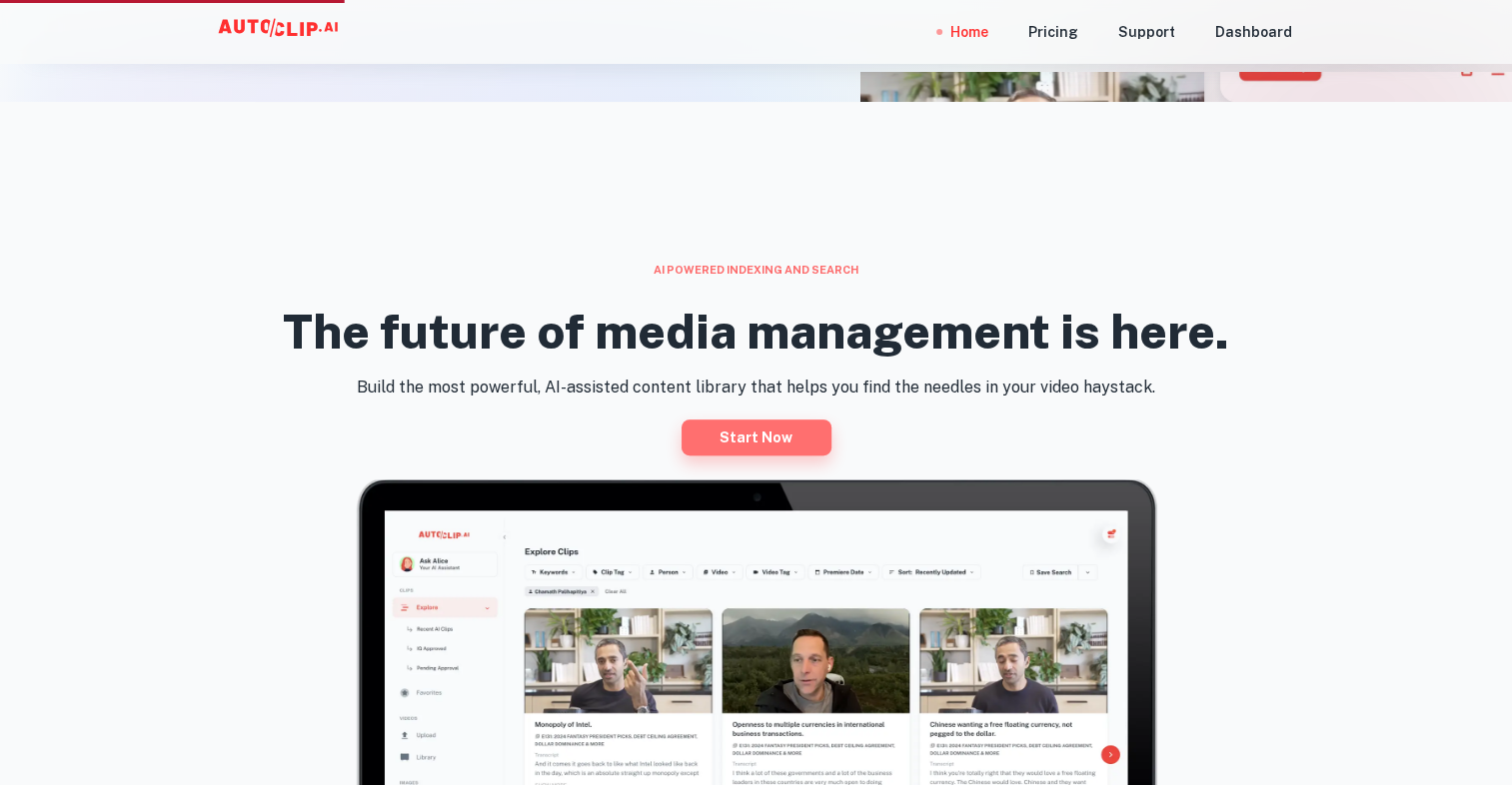 click on "Start now" at bounding box center (756, 437) 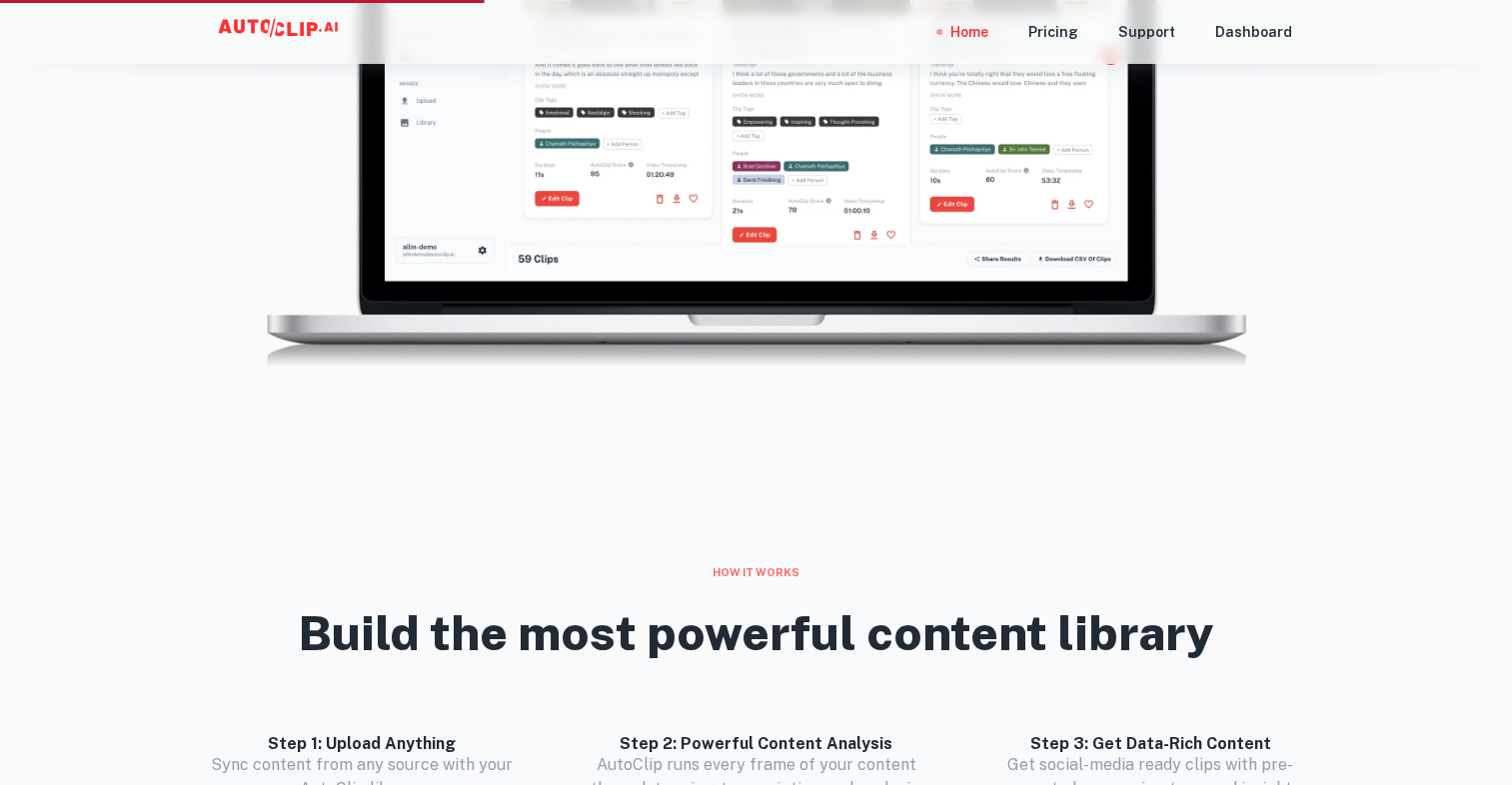scroll, scrollTop: 1403, scrollLeft: 0, axis: vertical 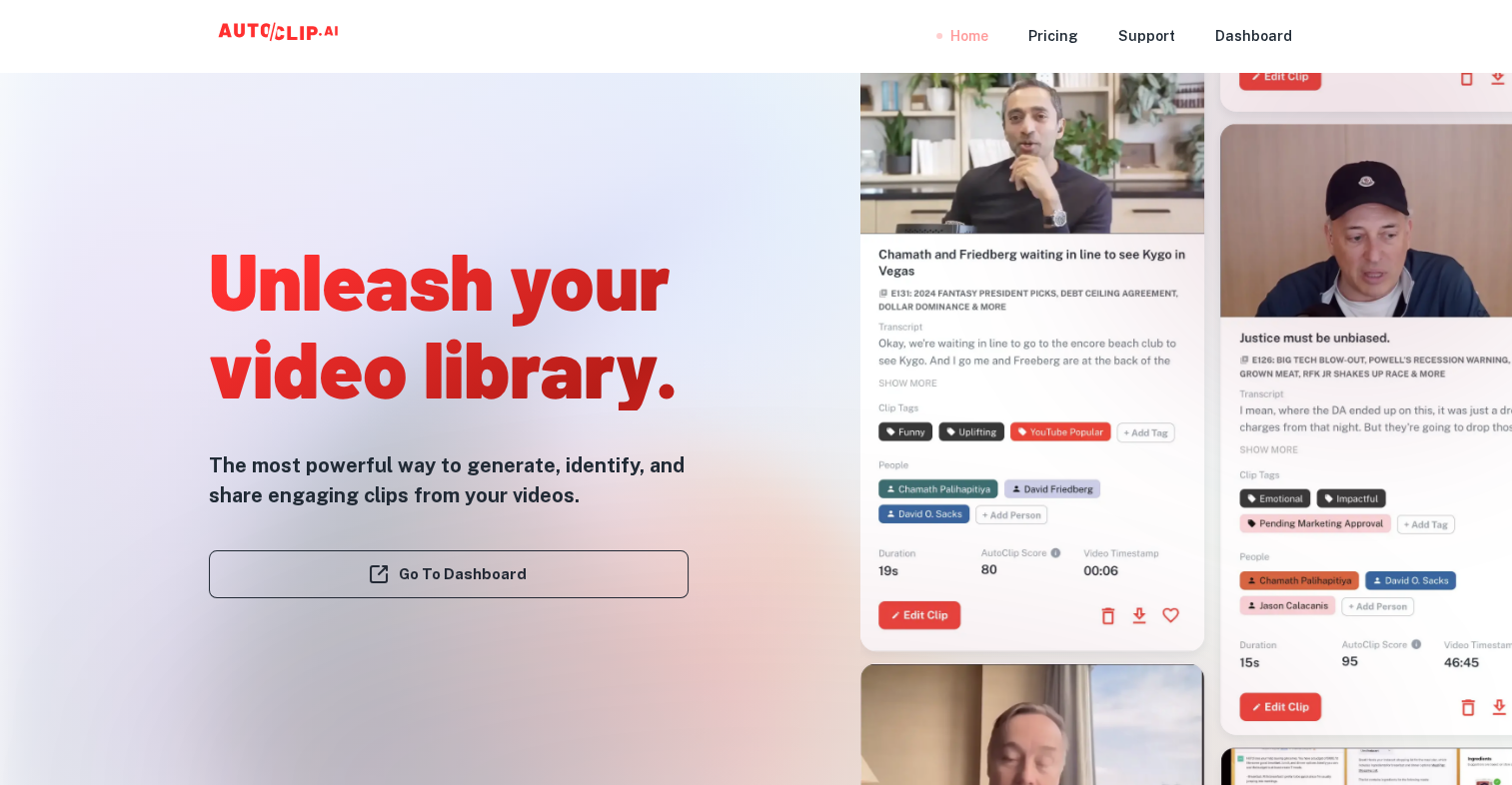 click on "Home" at bounding box center [969, 36] 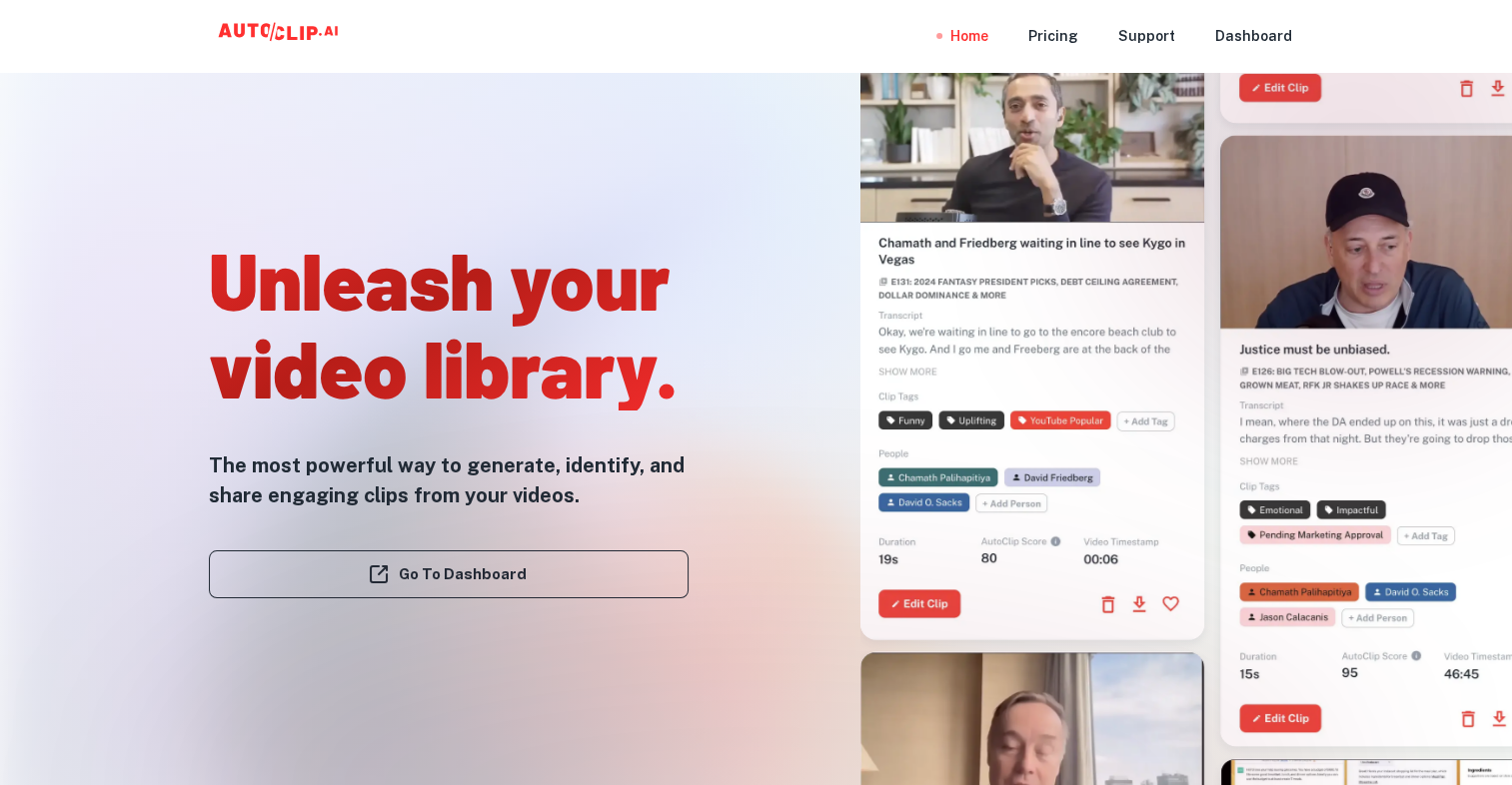 click on "The most powerful way to generate, identify, and share engaging clips from your videos." at bounding box center (449, 480) 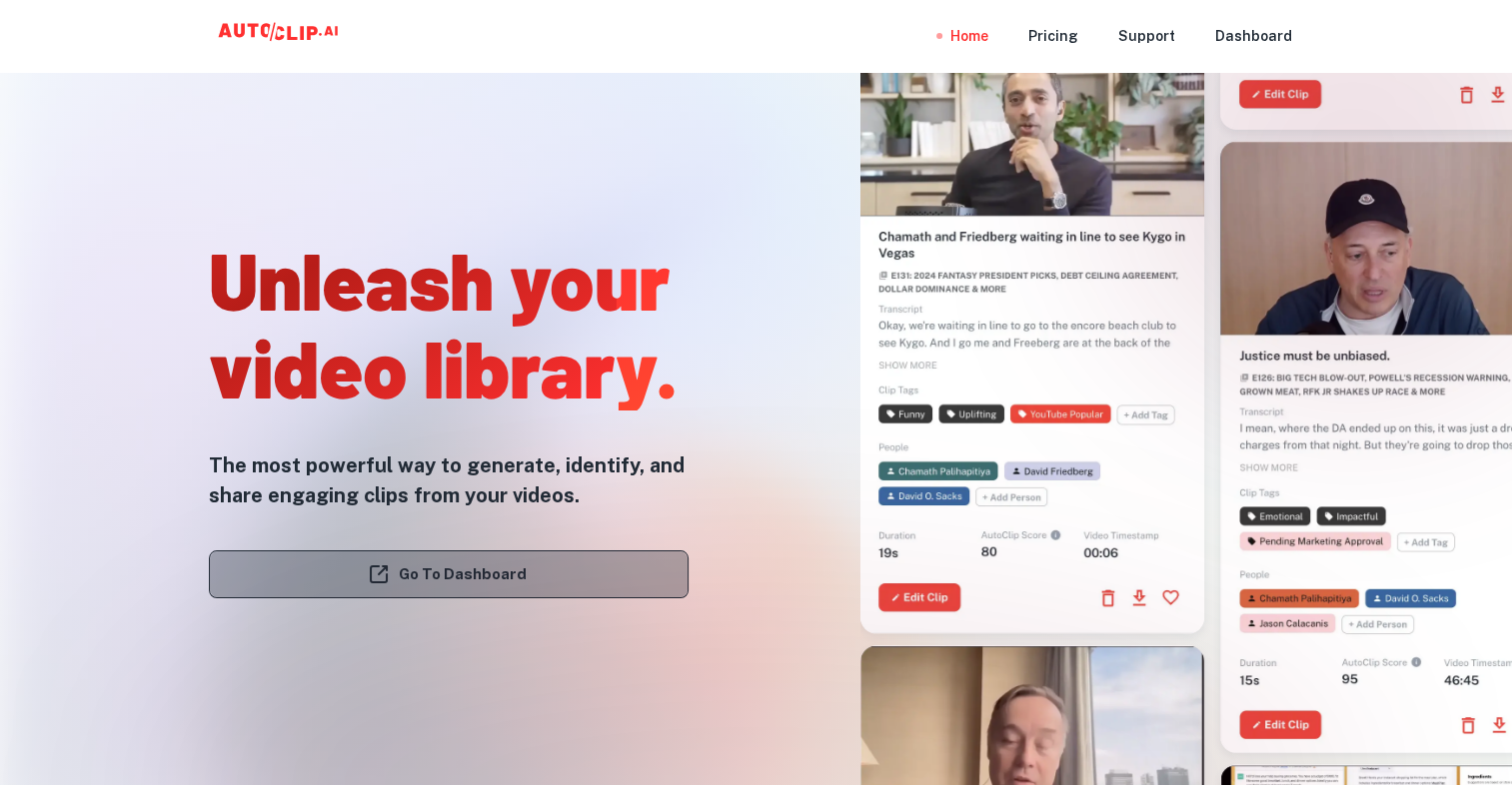 click on "Go To Dashboard" at bounding box center (449, 574) 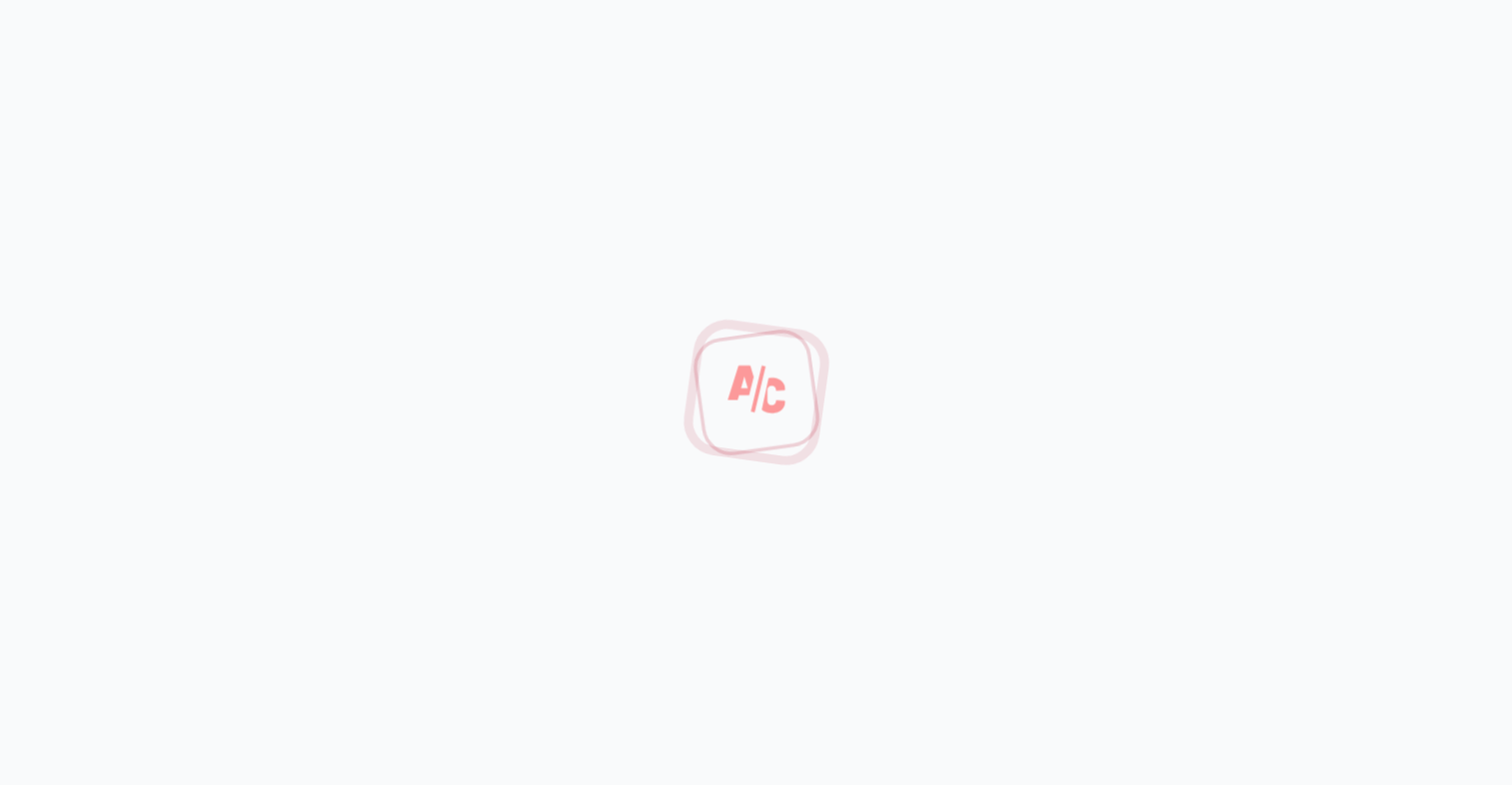 scroll, scrollTop: 0, scrollLeft: 0, axis: both 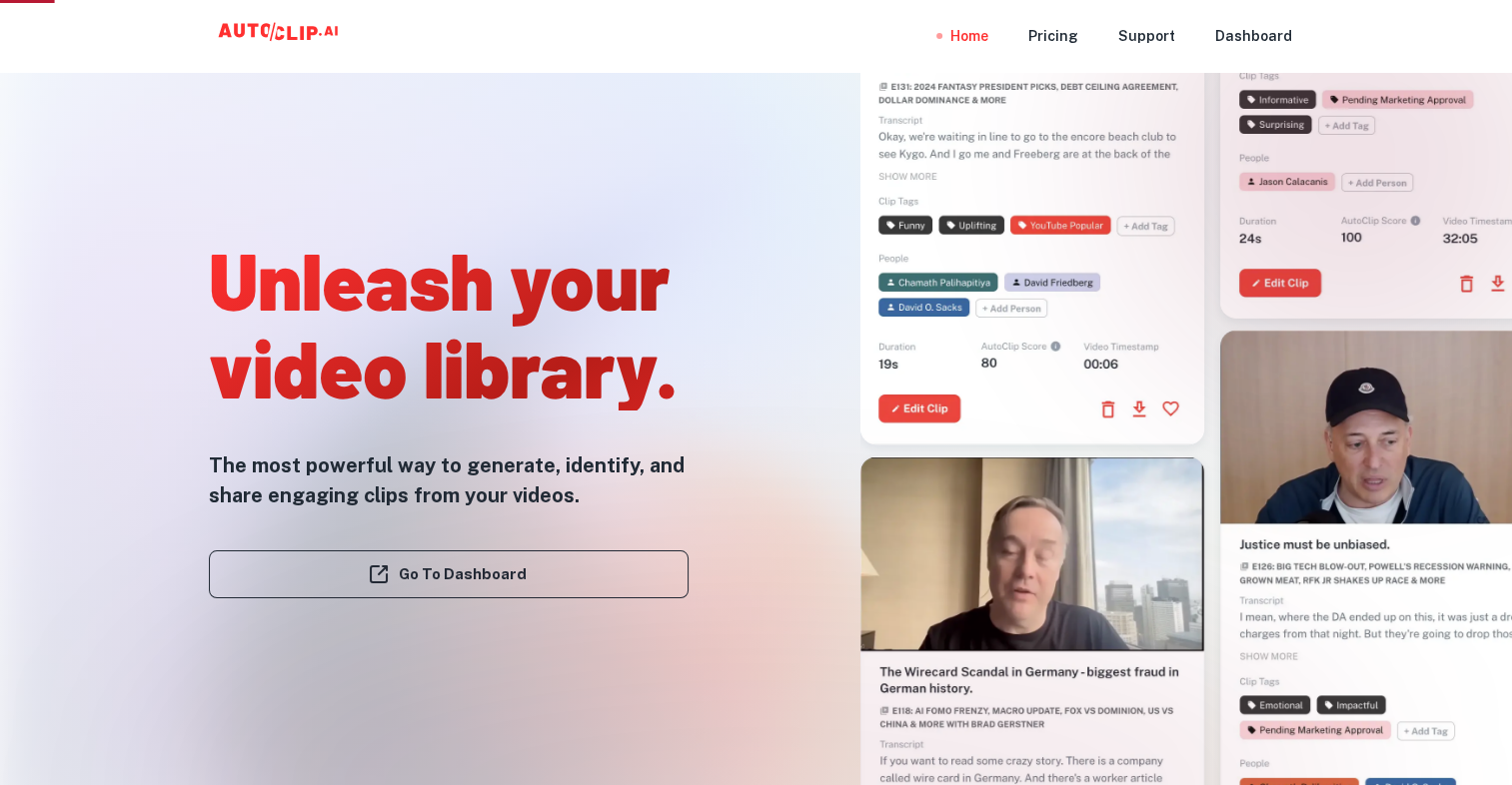 drag, startPoint x: 867, startPoint y: 341, endPoint x: 1123, endPoint y: 2, distance: 424.8023 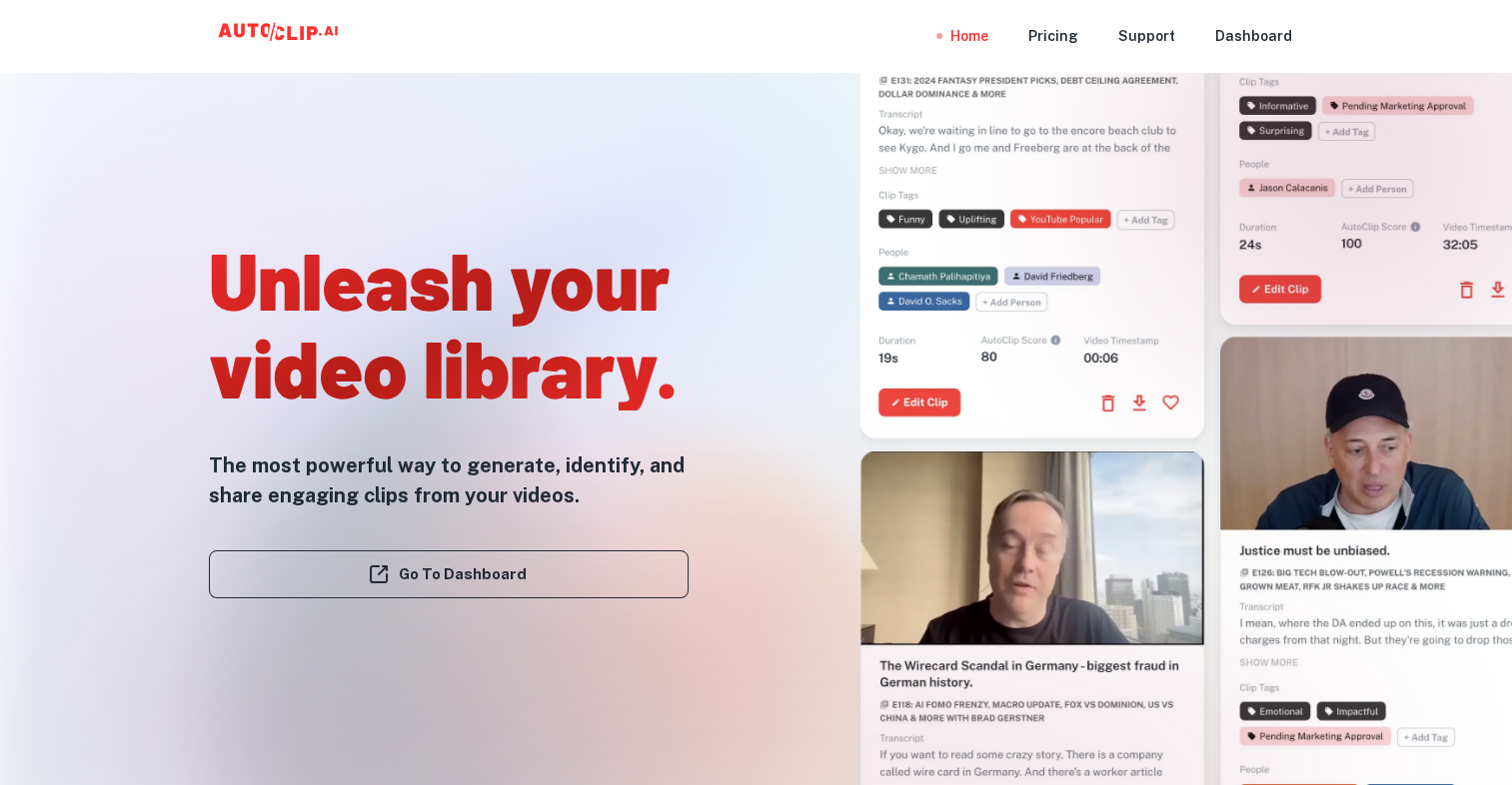 click on "Unleash your video library. The most powerful way to generate, identify, and share engaging clips from your videos. Go To Dashboard" at bounding box center [409, 313] 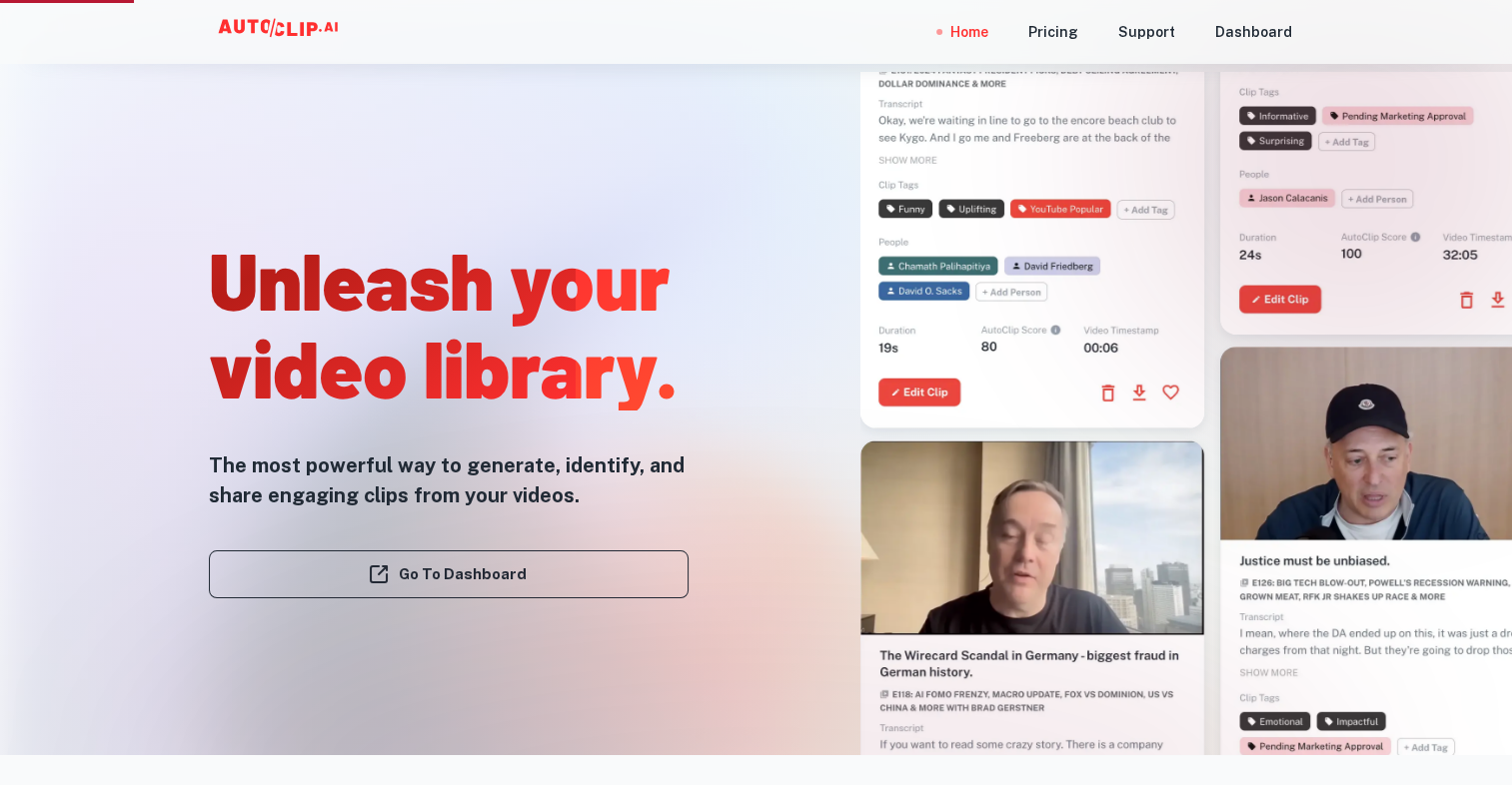 scroll, scrollTop: 0, scrollLeft: 0, axis: both 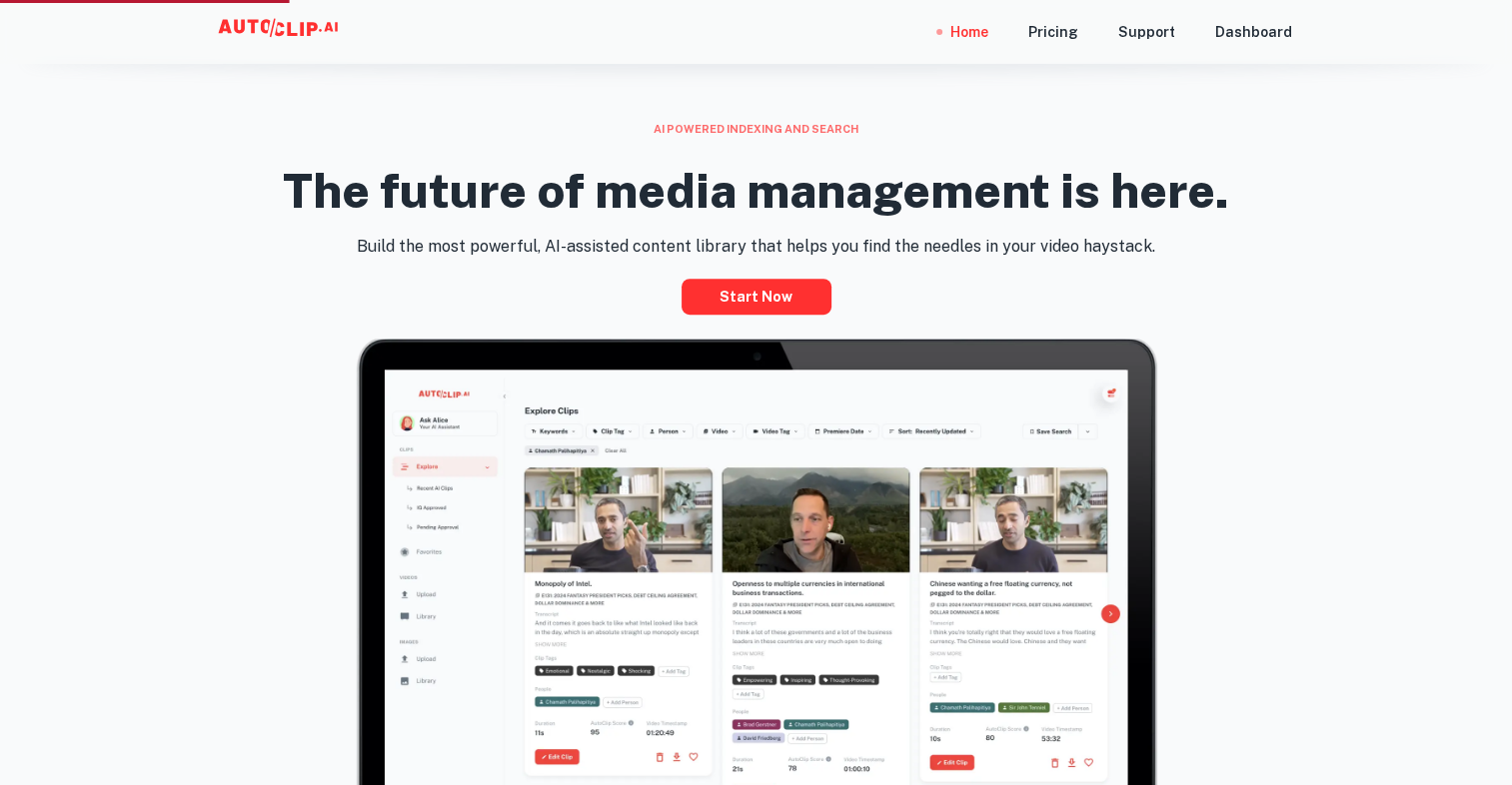 drag, startPoint x: 1509, startPoint y: 333, endPoint x: 1507, endPoint y: 236, distance: 97.020616 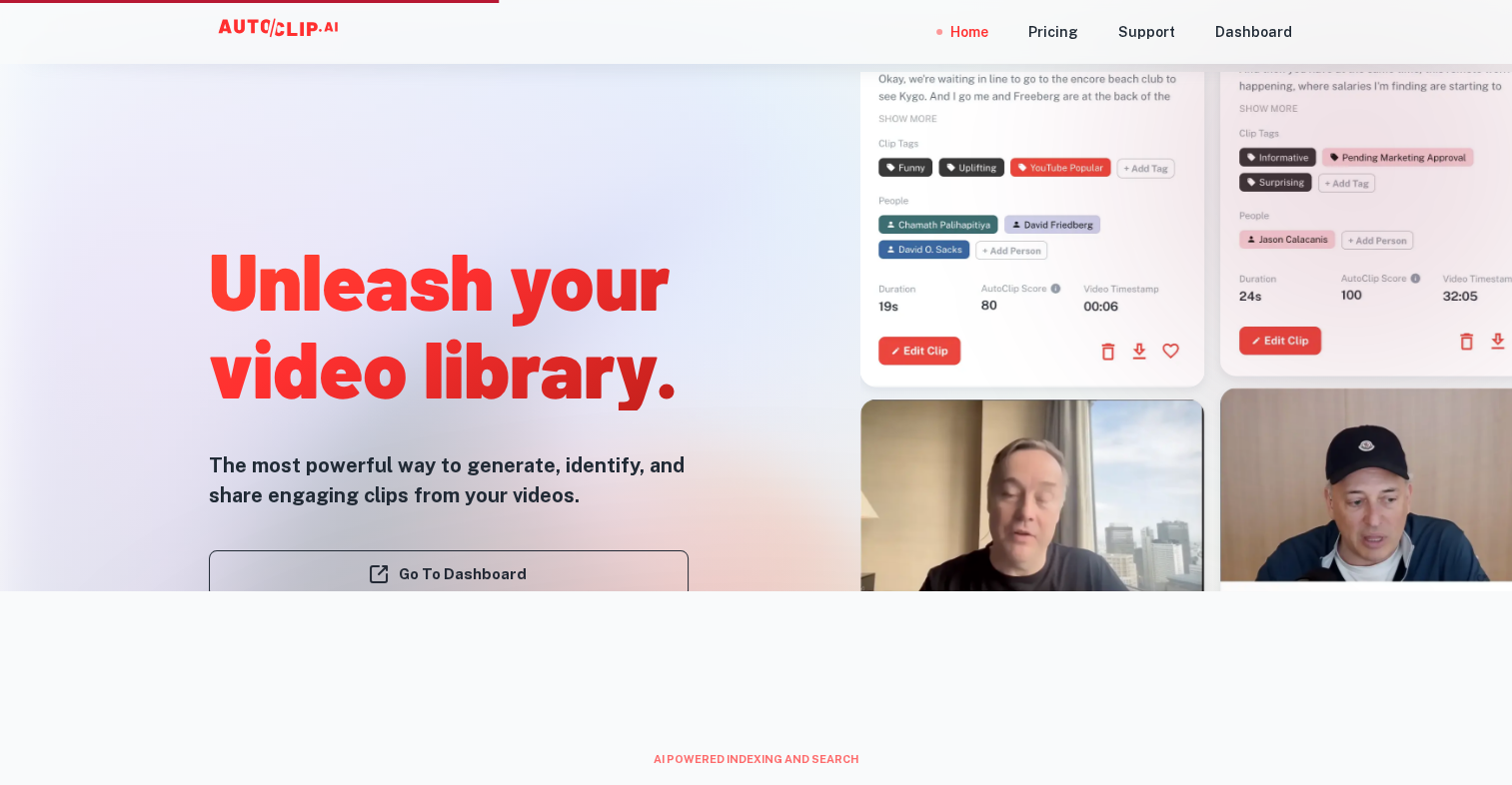 scroll, scrollTop: 48, scrollLeft: 0, axis: vertical 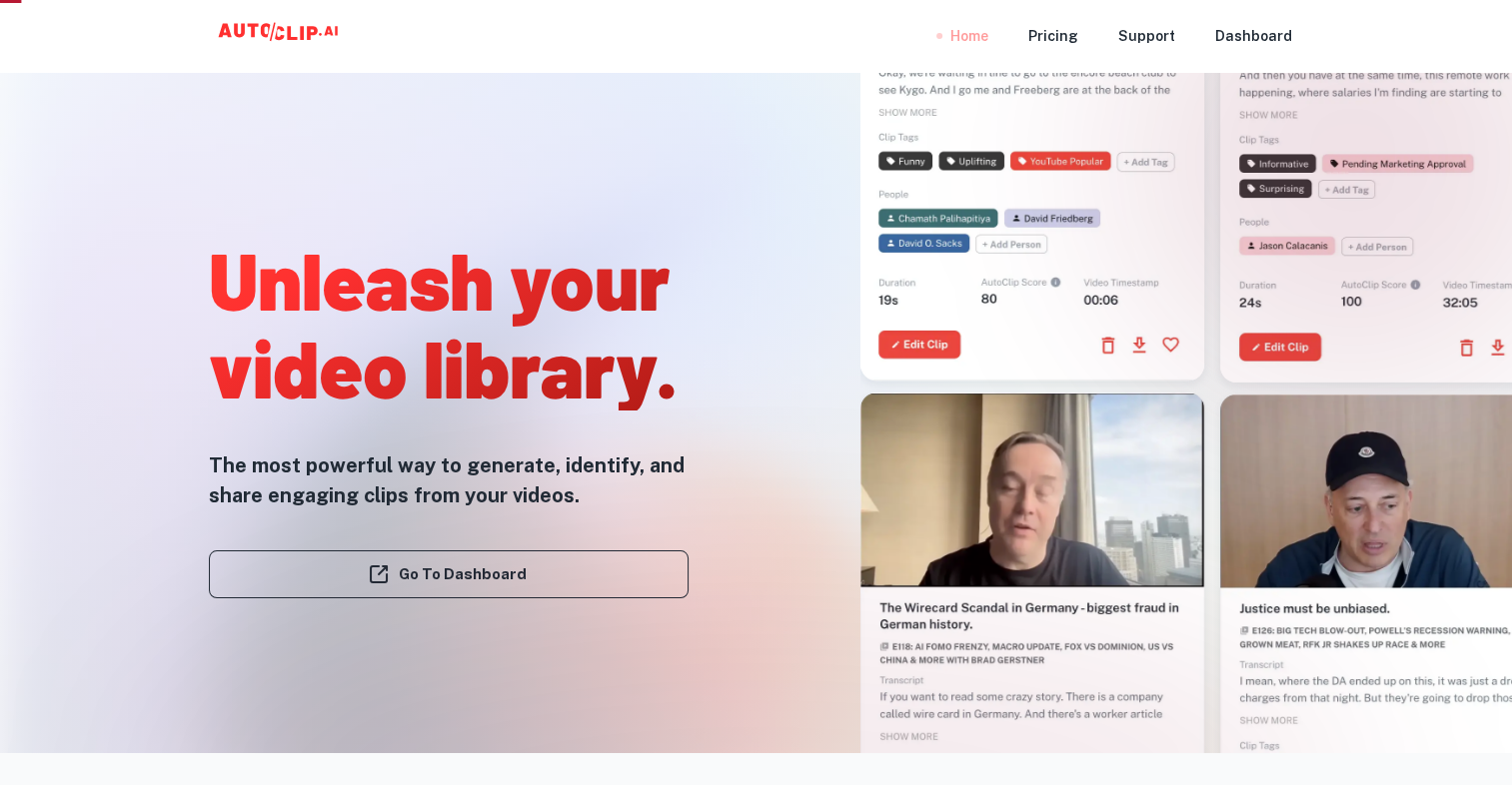 click on "Home" at bounding box center [969, 36] 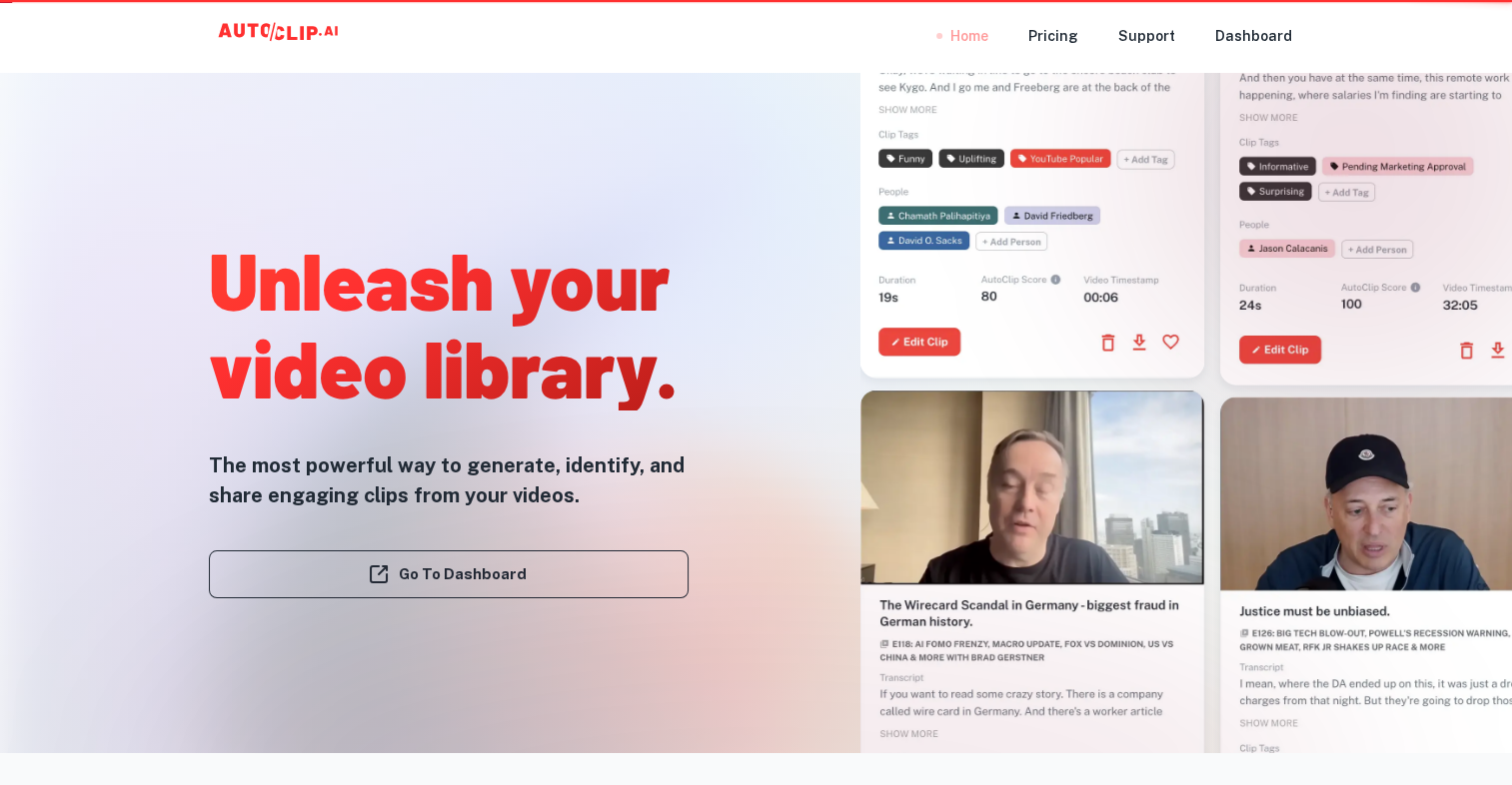 scroll, scrollTop: 0, scrollLeft: 0, axis: both 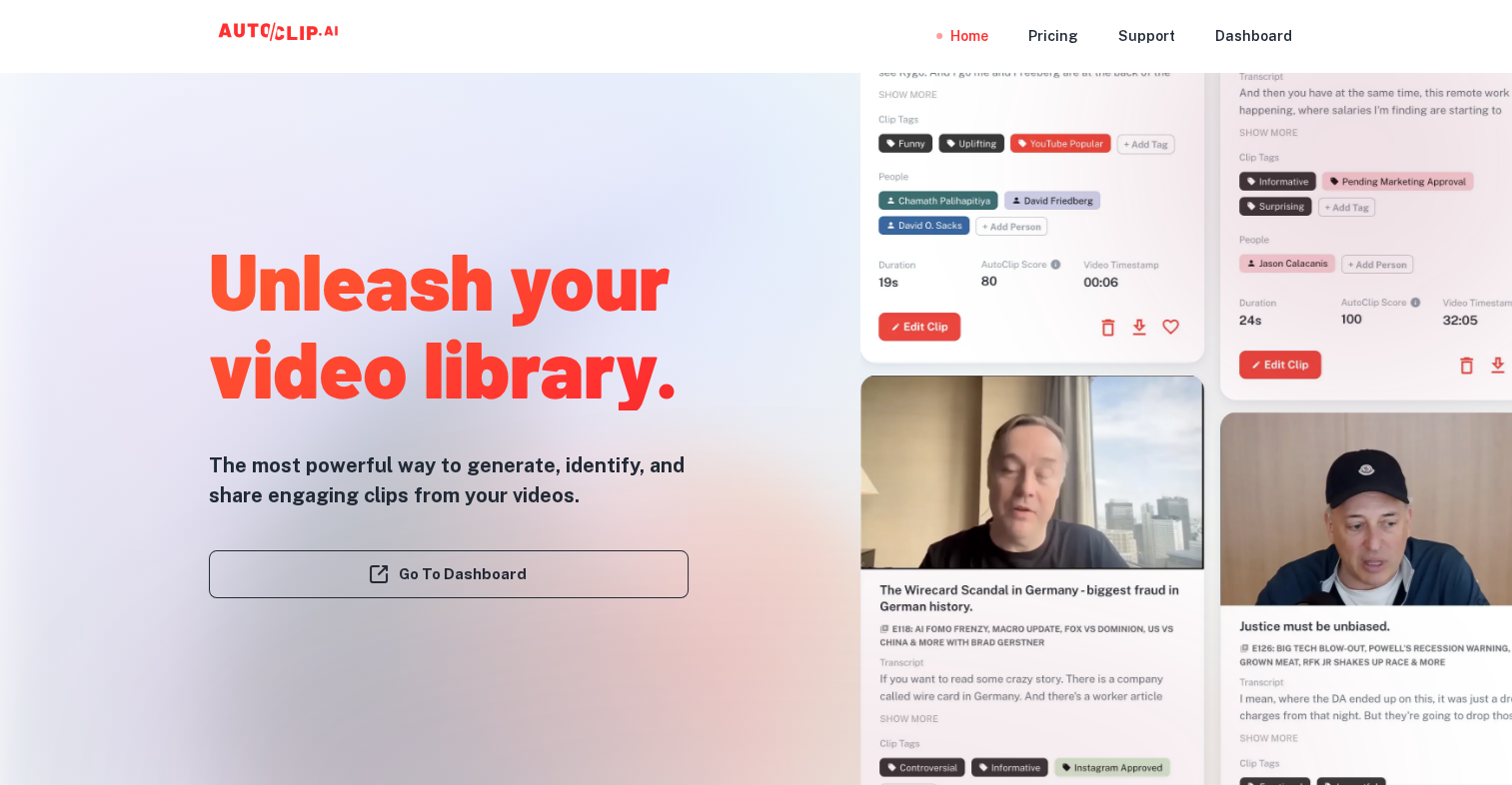 drag, startPoint x: 962, startPoint y: 24, endPoint x: 799, endPoint y: 217, distance: 252.62225 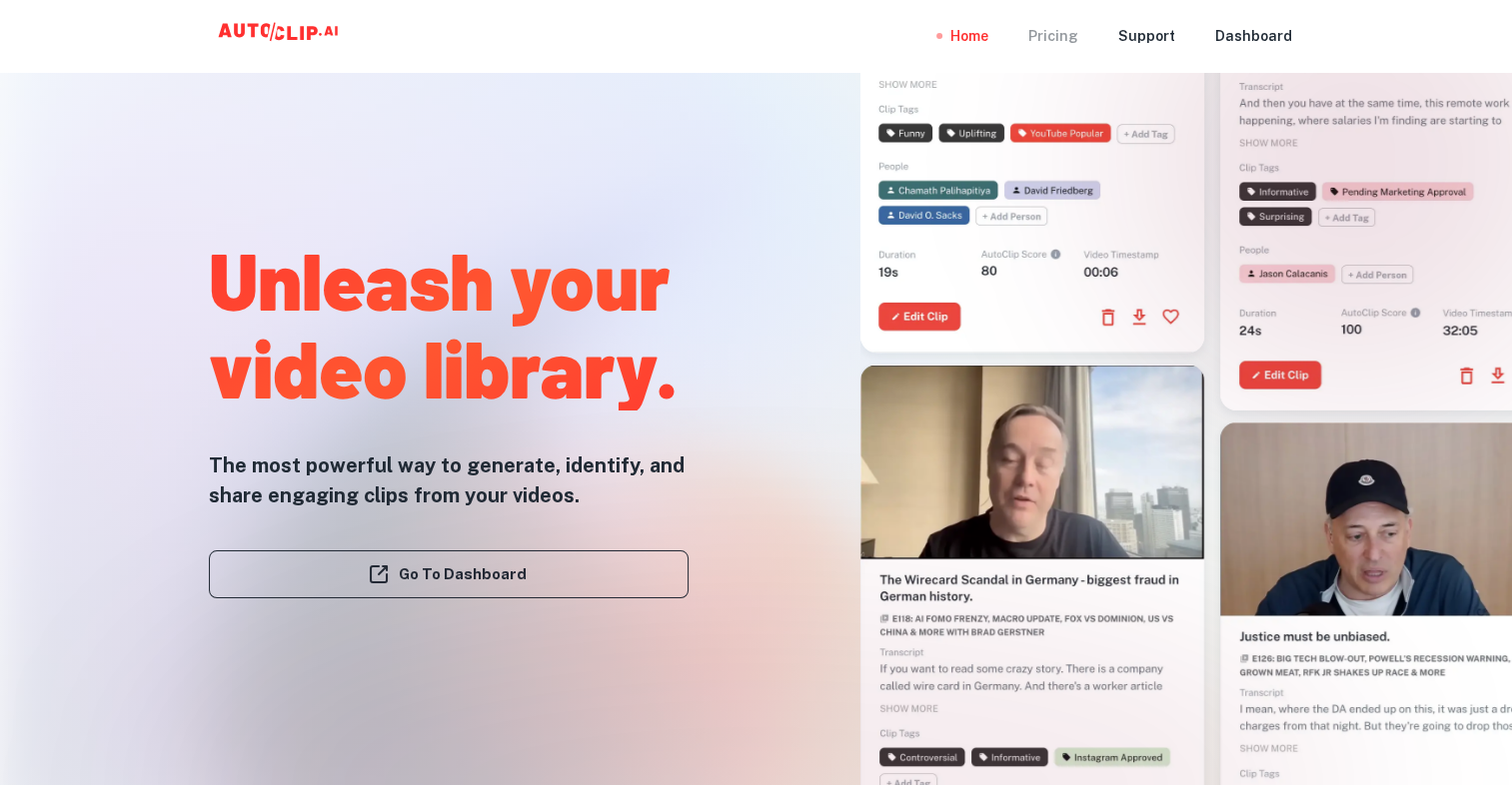 click on "Pricing" at bounding box center [1053, 36] 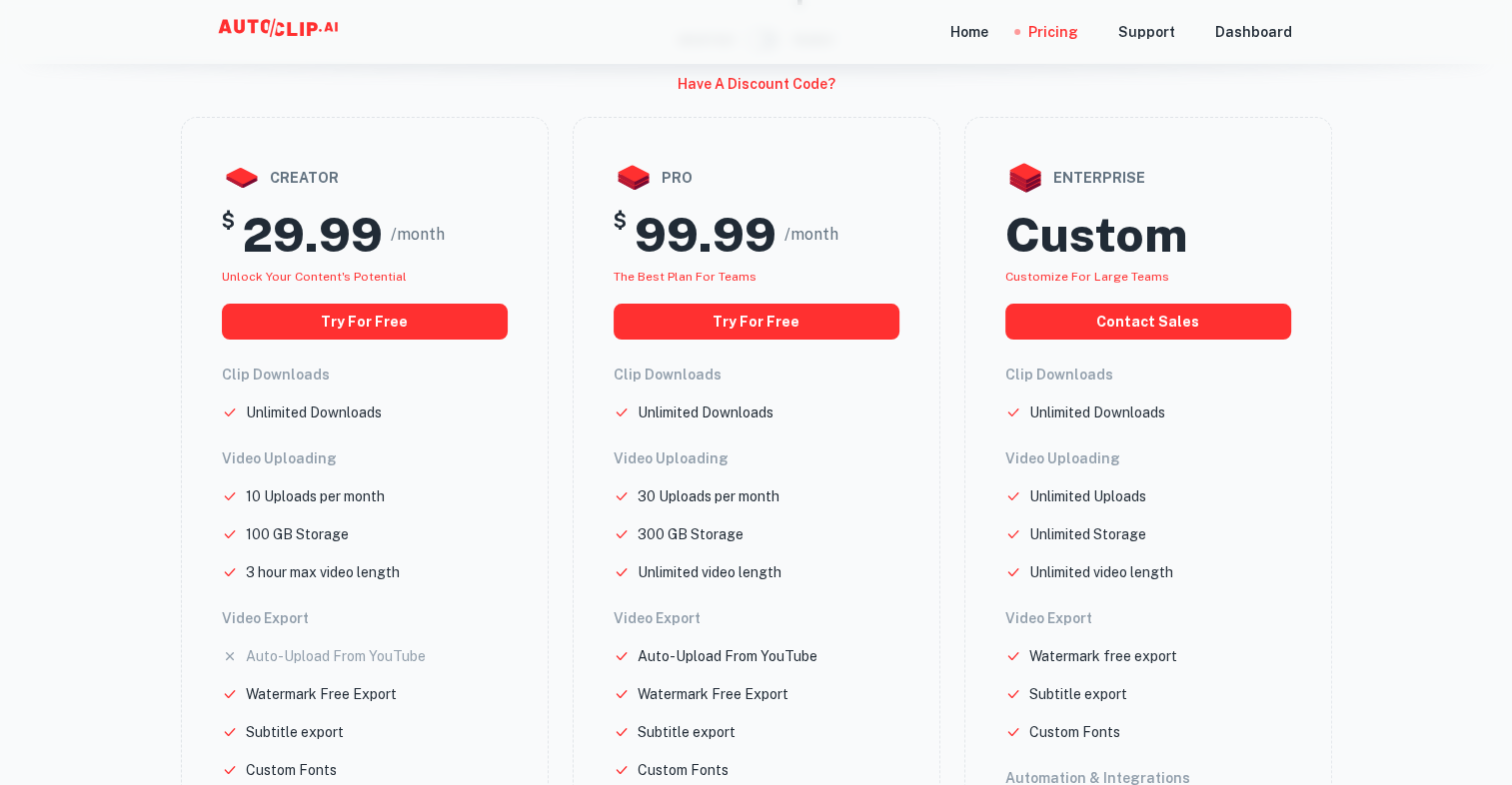scroll, scrollTop: 399, scrollLeft: 0, axis: vertical 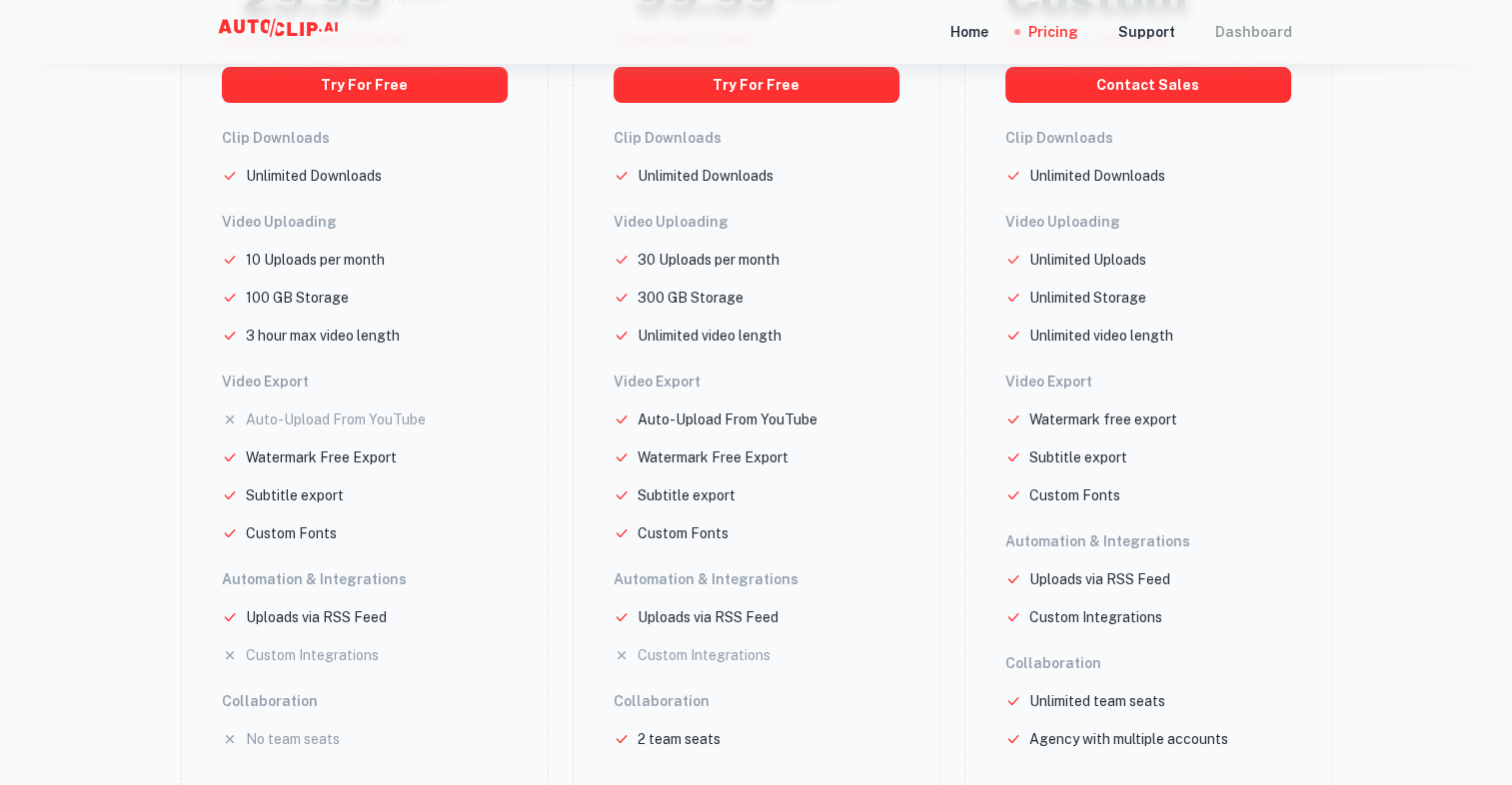 click on "Dashboard" at bounding box center (1253, 32) 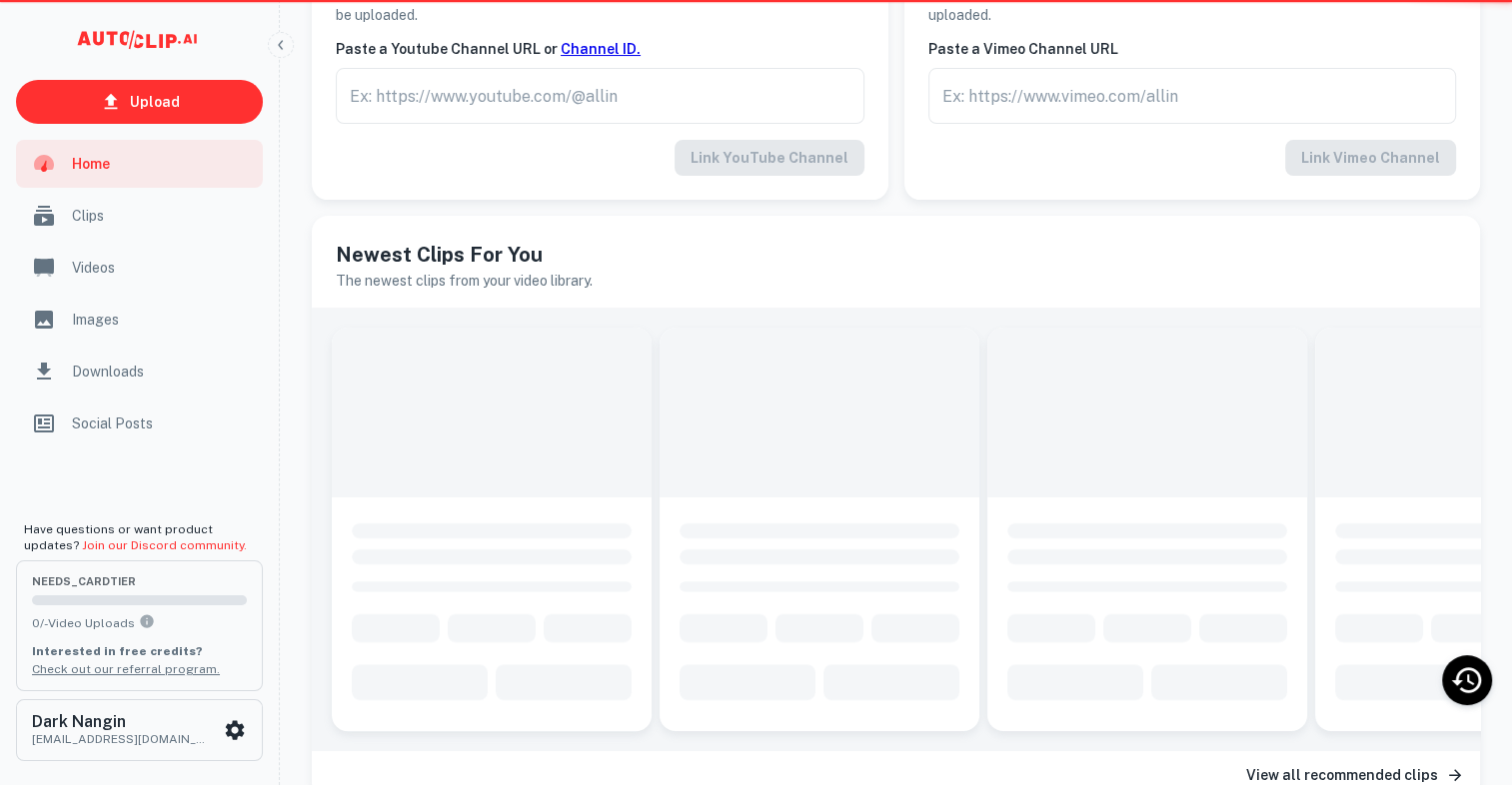 scroll, scrollTop: 0, scrollLeft: 0, axis: both 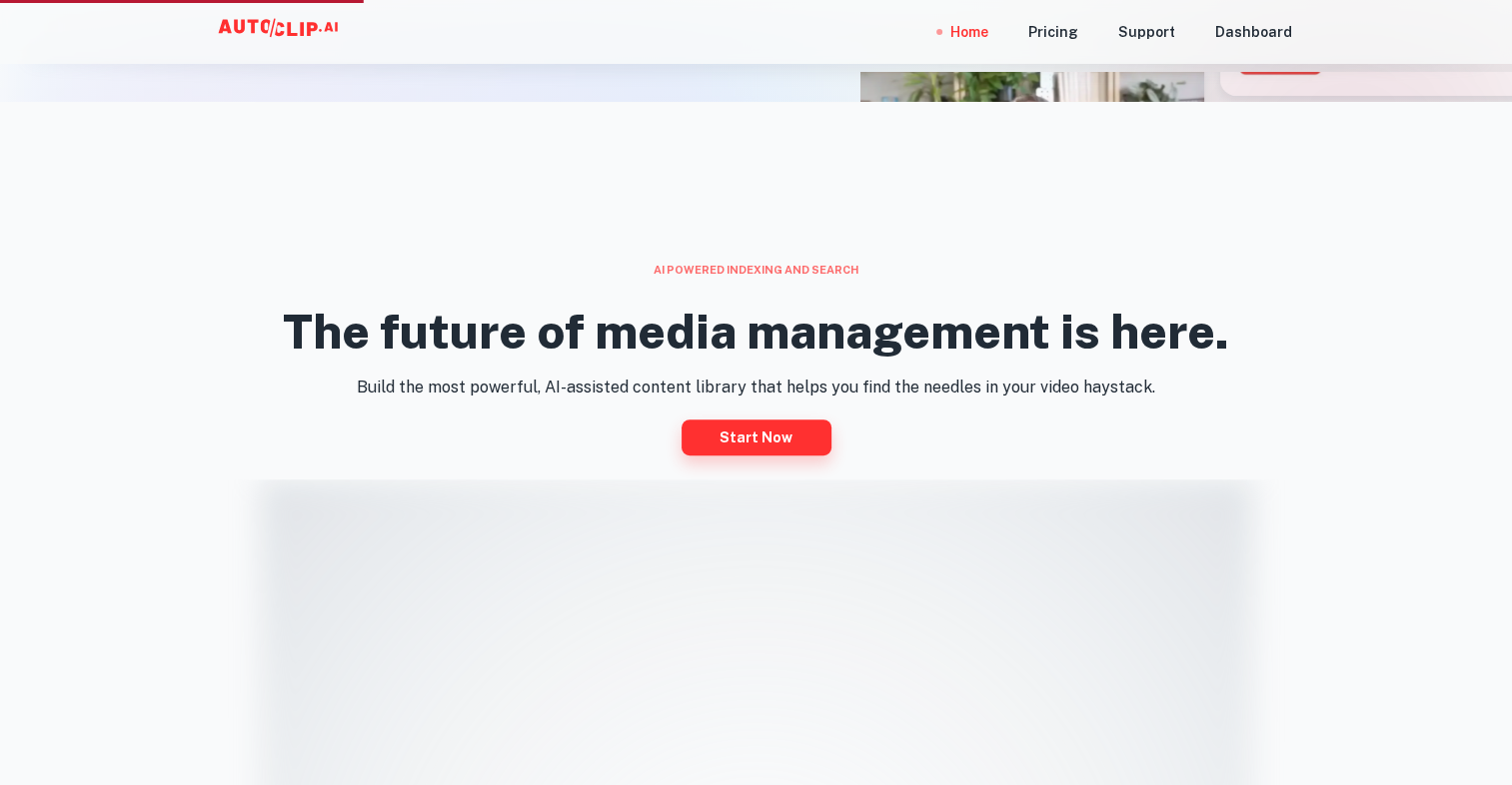 click on "Start now" at bounding box center [756, 437] 